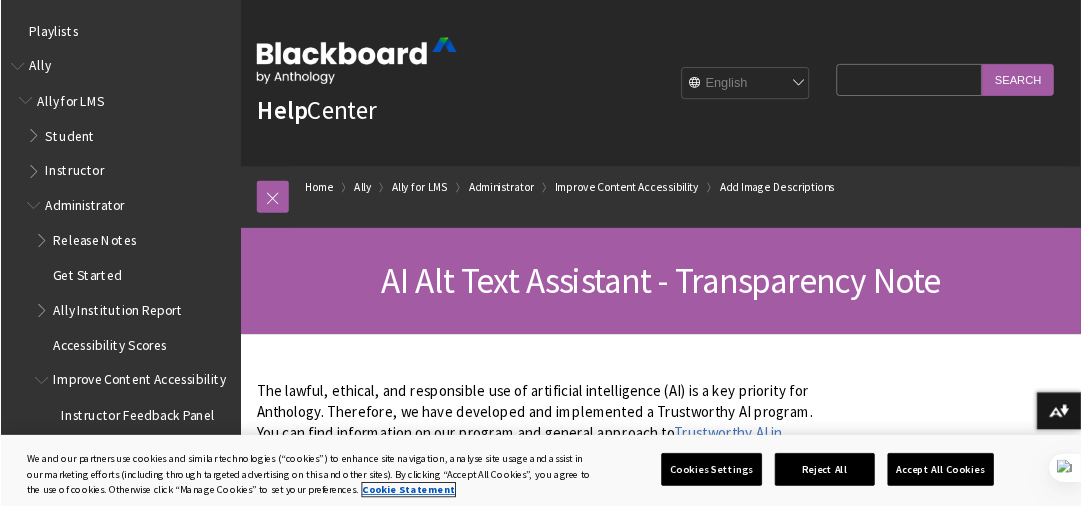 scroll, scrollTop: 0, scrollLeft: 0, axis: both 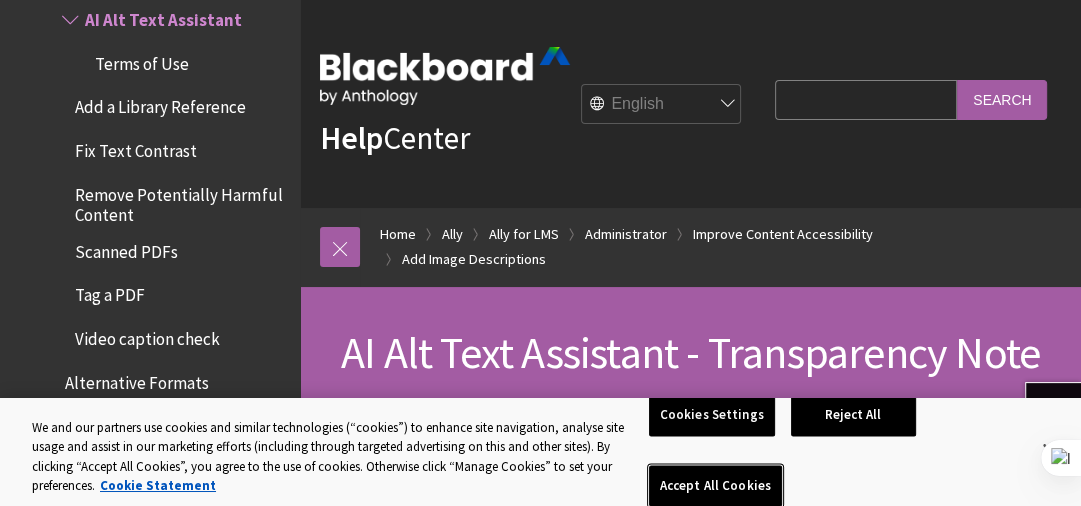 click on "Accept All Cookies" at bounding box center [715, 486] 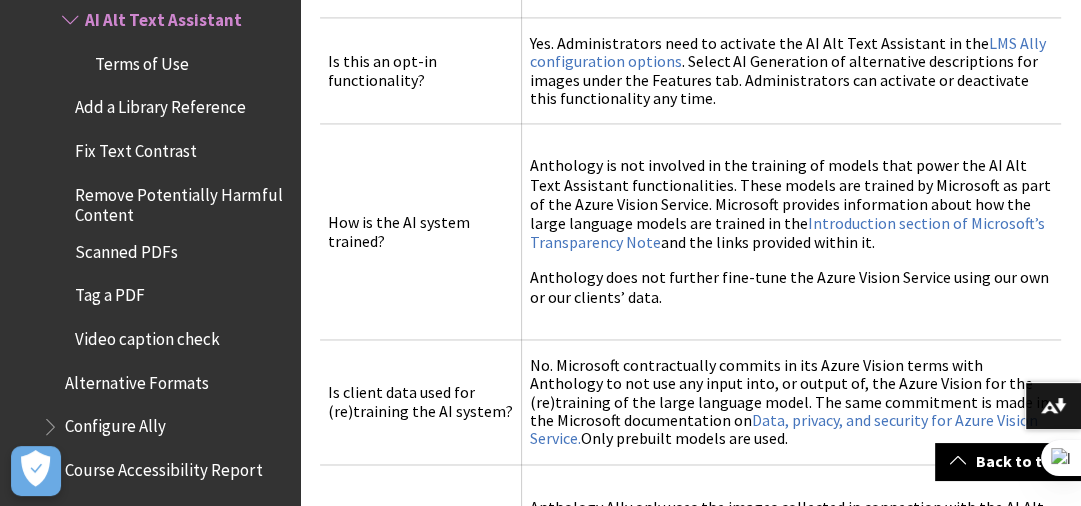 scroll, scrollTop: 2247, scrollLeft: 0, axis: vertical 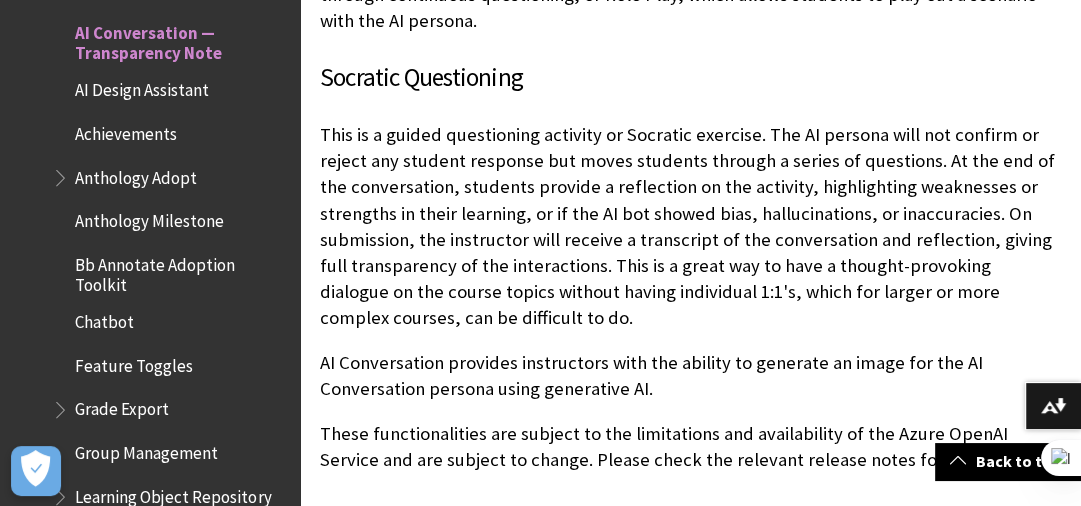 click on "This is a guided questioning activity or Socratic exercise. The AI persona will not confirm or reject any student response but moves students through a series of questions. At the end of the conversation, students provide a reflection on the activity, highlighting weaknesses or strengths in their learning, or if the AI bot showed bias, hallucinations, or inaccuracies. On submission, the instructor will receive a transcript of the conversation and reflection, giving full transparency of the interactions. This is a great way to have a thought-provoking dialogue on the course topics without having individual 1:1's, which for larger or more complex courses, can be difficult to do." at bounding box center [690, 226] 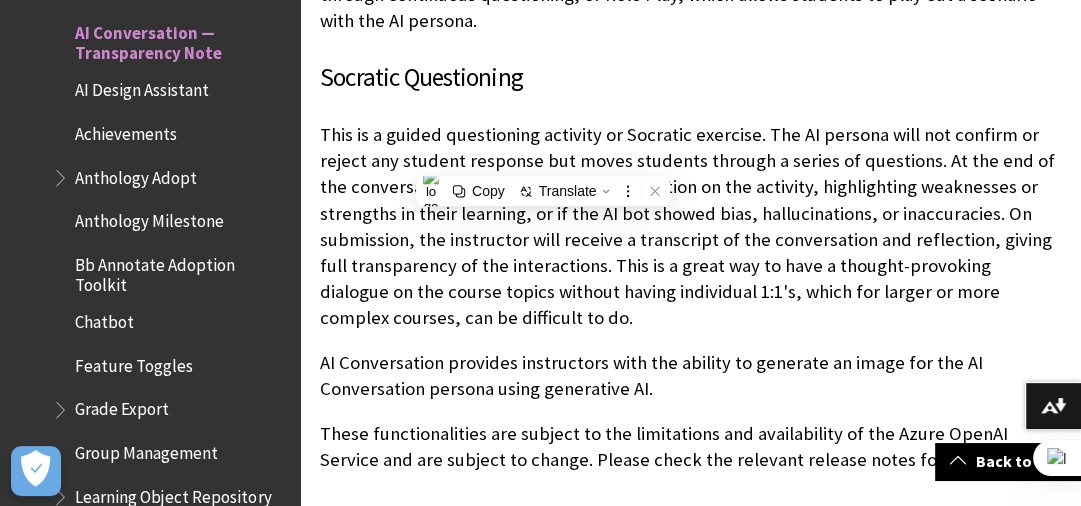 copy on "Socratic Questioning" 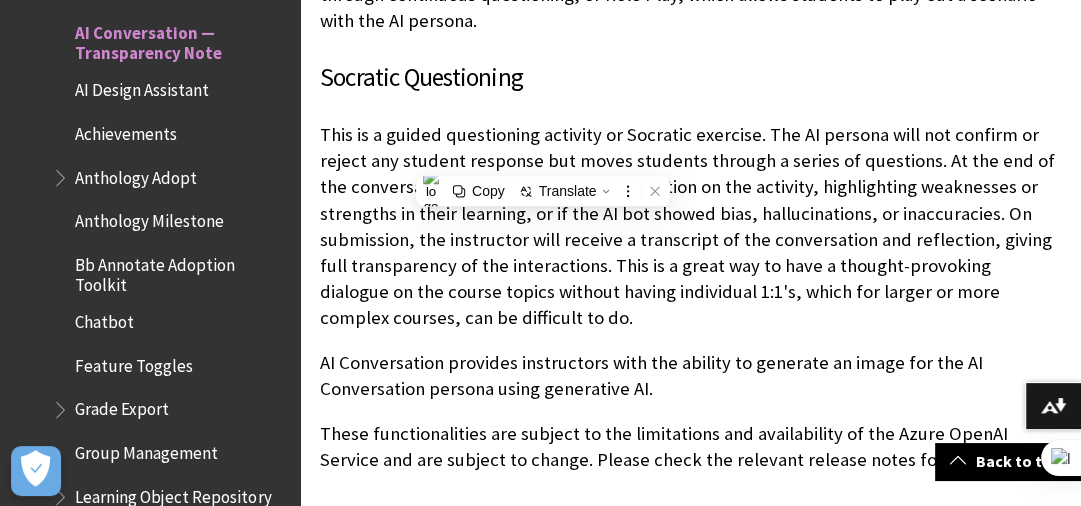 click on "This is a guided questioning activity or Socratic exercise. The AI persona will not confirm or reject any student response but moves students through a series of questions. At the end of the conversation, students provide a reflection on the activity, highlighting weaknesses or strengths in their learning, or if the AI bot showed bias, hallucinations, or inaccuracies. On submission, the instructor will receive a transcript of the conversation and reflection, giving full transparency of the interactions. This is a great way to have a thought-provoking dialogue on the course topics without having individual 1:1's, which for larger or more complex courses, can be difficult to do." at bounding box center [690, 226] 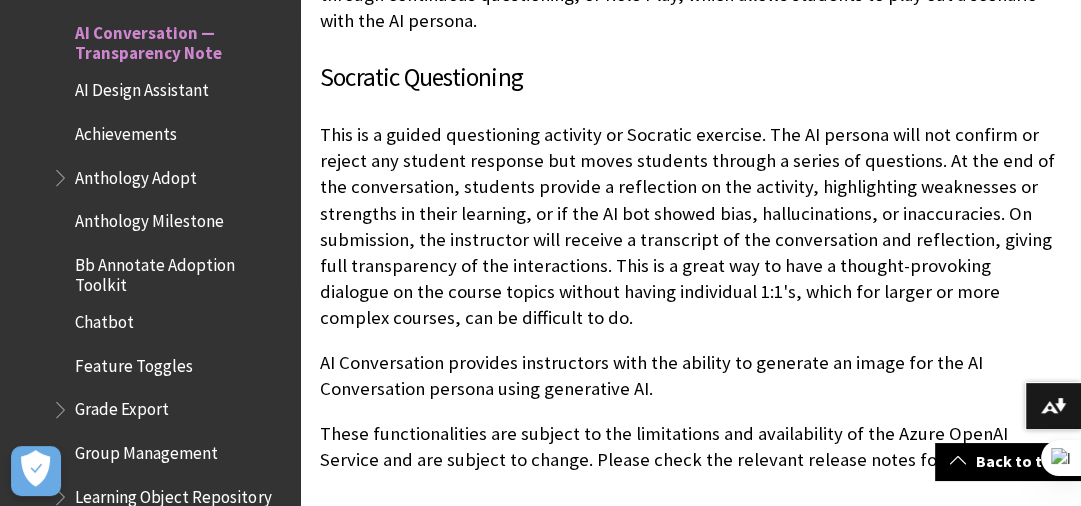 drag, startPoint x: 320, startPoint y: 206, endPoint x: 508, endPoint y: 388, distance: 261.6639 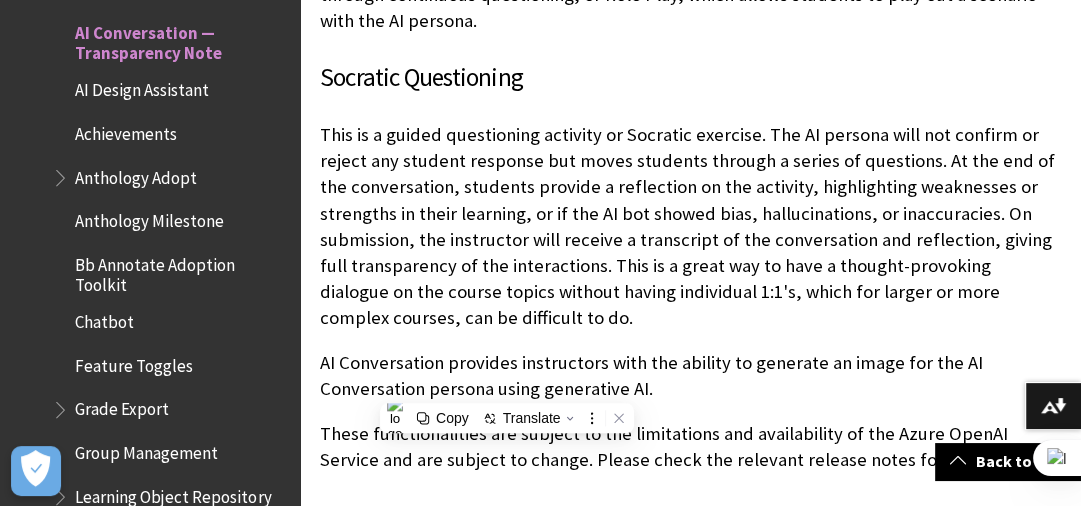 click on "This is a guided questioning activity or Socratic exercise. The AI persona will not confirm or reject any student response but moves students through a series of questions. At the end of the conversation, students provide a reflection on the activity, highlighting weaknesses or strengths in their learning, or if the AI bot showed bias, hallucinations, or inaccuracies. On submission, the instructor will receive a transcript of the conversation and reflection, giving full transparency of the interactions. This is a great way to have a thought-provoking dialogue on the course topics without having individual 1:1's, which for larger or more complex courses, can be difficult to do." at bounding box center [690, 226] 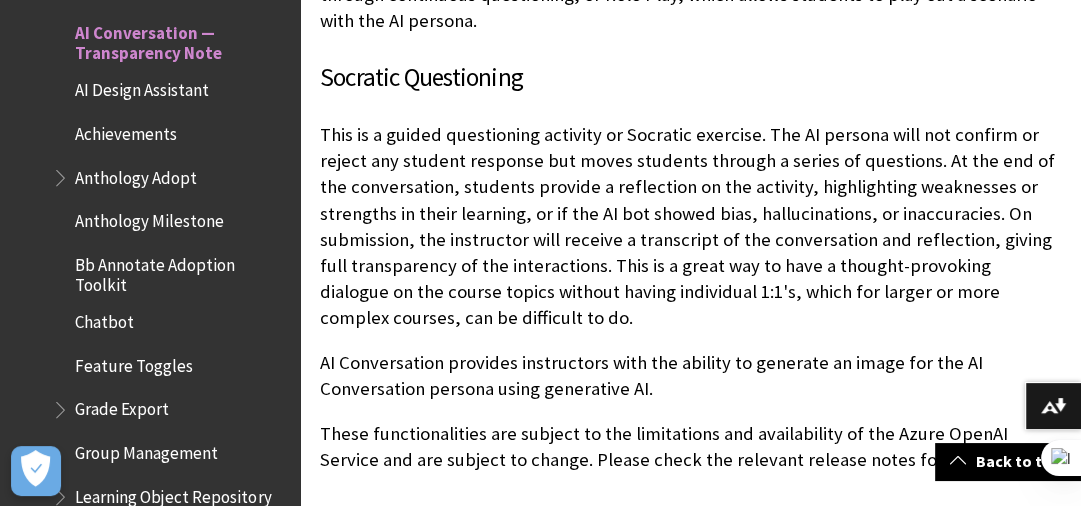 click on "This is a guided questioning activity or Socratic exercise. The AI persona will not confirm or reject any student response but moves students through a series of questions. At the end of the conversation, students provide a reflection on the activity, highlighting weaknesses or strengths in their learning, or if the AI bot showed bias, hallucinations, or inaccuracies. On submission, the instructor will receive a transcript of the conversation and reflection, giving full transparency of the interactions. This is a great way to have a thought-provoking dialogue on the course topics without having individual 1:1's, which for larger or more complex courses, can be difficult to do." at bounding box center [690, 226] 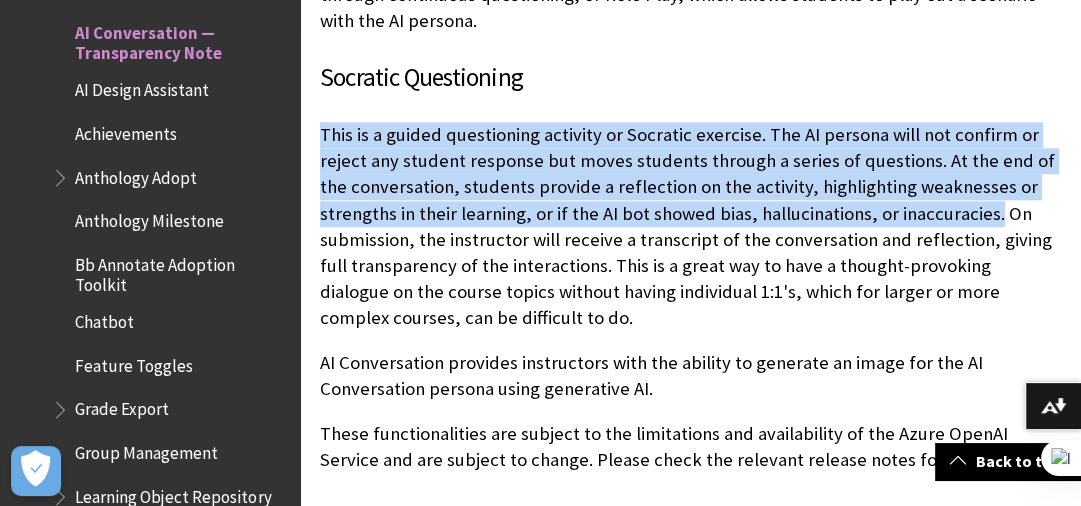 click on "This is a guided questioning activity or Socratic exercise. The AI persona will not confirm or reject any student response but moves students through a series of questions. At the end of the conversation, students provide a reflection on the activity, highlighting weaknesses or strengths in their learning, or if the AI bot showed bias, hallucinations, or inaccuracies. On submission, the instructor will receive a transcript of the conversation and reflection, giving full transparency of the interactions. This is a great way to have a thought-provoking dialogue on the course topics without having individual 1:1's, which for larger or more complex courses, can be difficult to do." at bounding box center (690, 226) 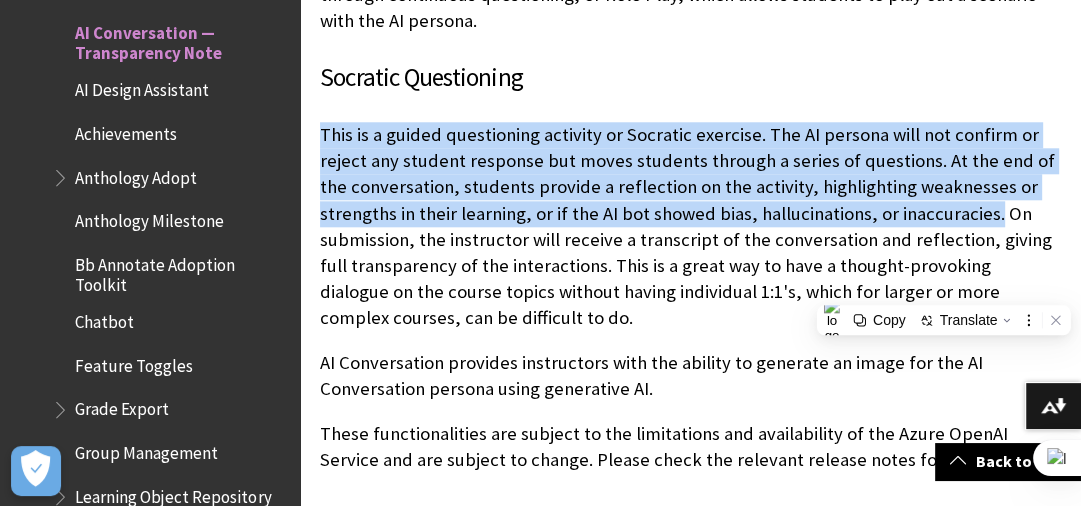 copy on "This is a guided questioning activity or Socratic exercise. The AI persona will not confirm or reject any student response but moves students through a series of questions. At the end of the conversation, students provide a reflection on the activity, highlighting weaknesses or strengths in their learning, or if the AI bot showed bias, hallucinations, or inaccuracies." 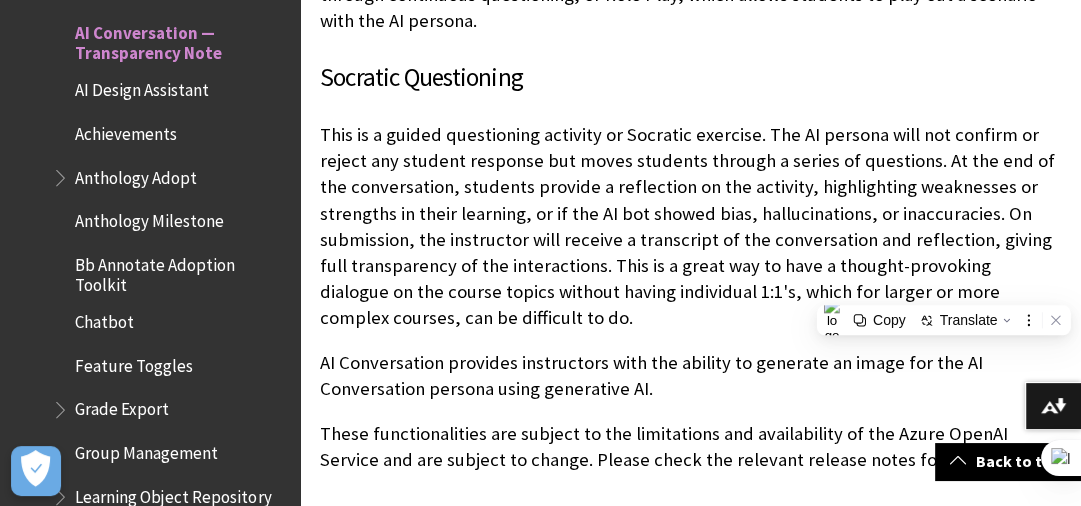 click on "This is a guided questioning activity or Socratic exercise. The AI persona will not confirm or reject any student response but moves students through a series of questions. At the end of the conversation, students provide a reflection on the activity, highlighting weaknesses or strengths in their learning, or if the AI bot showed bias, hallucinations, or inaccuracies. On submission, the instructor will receive a transcript of the conversation and reflection, giving full transparency of the interactions. This is a great way to have a thought-provoking dialogue on the course topics without having individual 1:1's, which for larger or more complex courses, can be difficult to do." at bounding box center [690, 226] 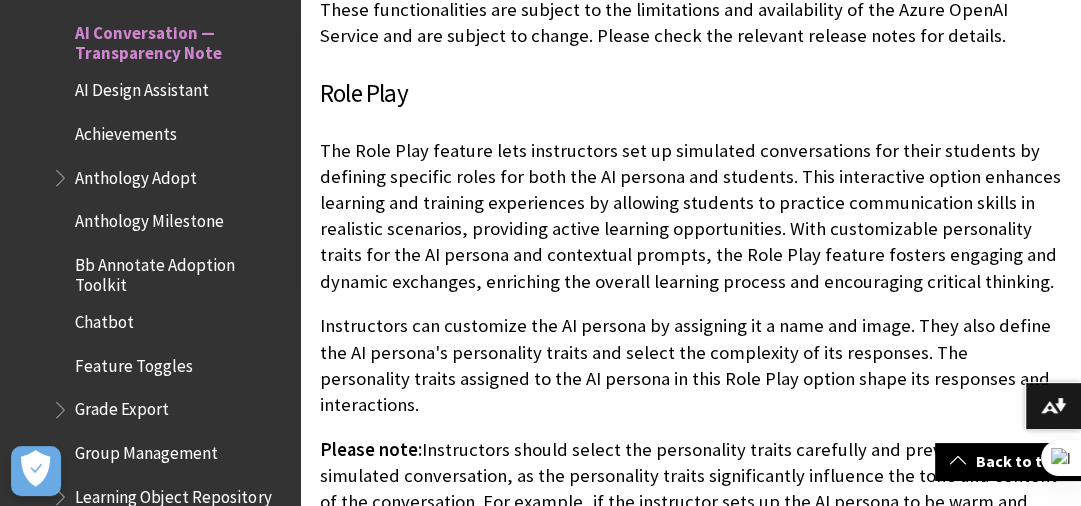 scroll, scrollTop: 1940, scrollLeft: 0, axis: vertical 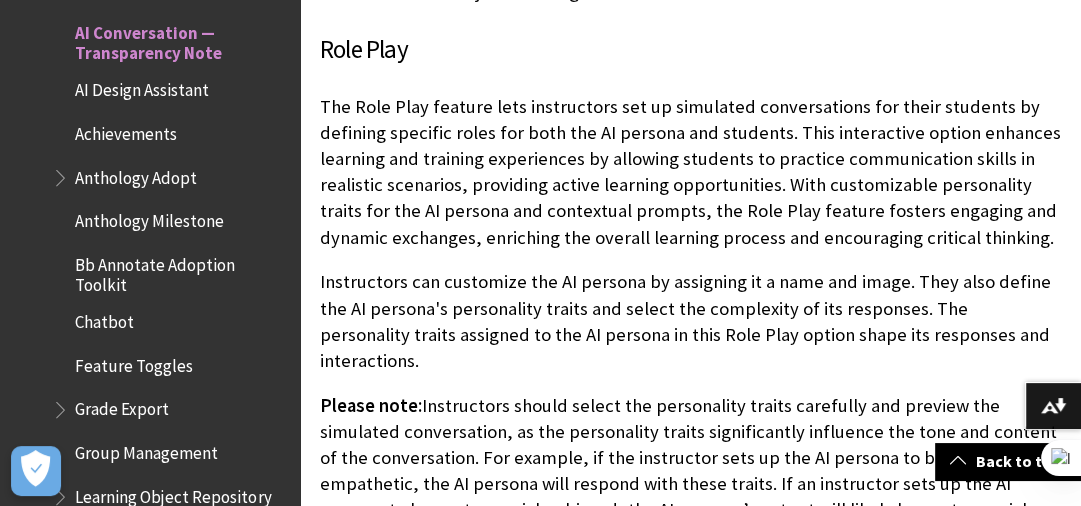 drag, startPoint x: 320, startPoint y: 178, endPoint x: 987, endPoint y: 311, distance: 680.13086 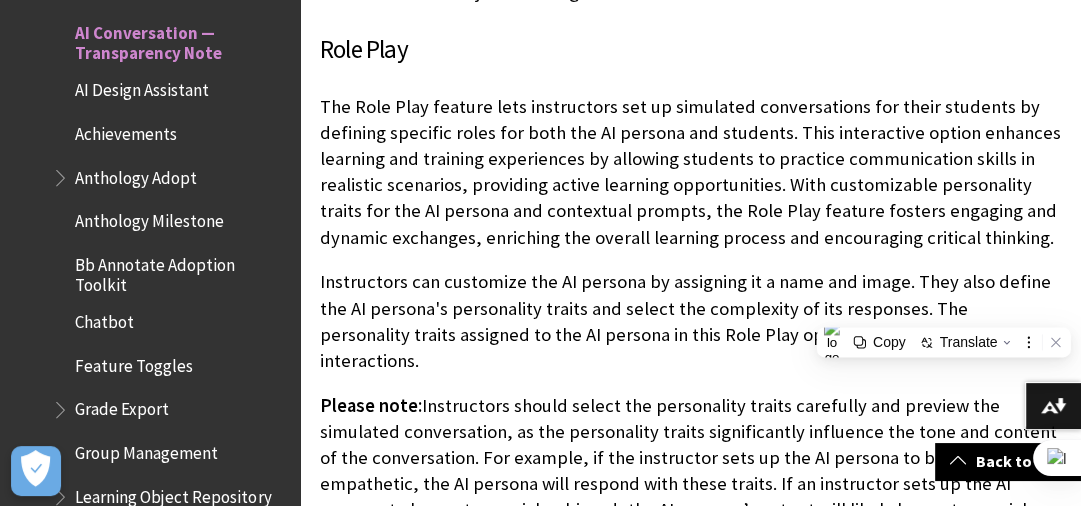 copy on "The Role Play feature lets instructors set up simulated conversations for their students by defining specific roles for both the AI persona and students. This interactive option enhances learning and training experiences by allowing students to practice communication skills in realistic scenarios, providing active learning opportunities. With customizable personality traits for the AI persona and contextual prompts, the Role Play feature fosters engaging and dynamic exchanges, enriching the overall learning process and encouraging critical thinking." 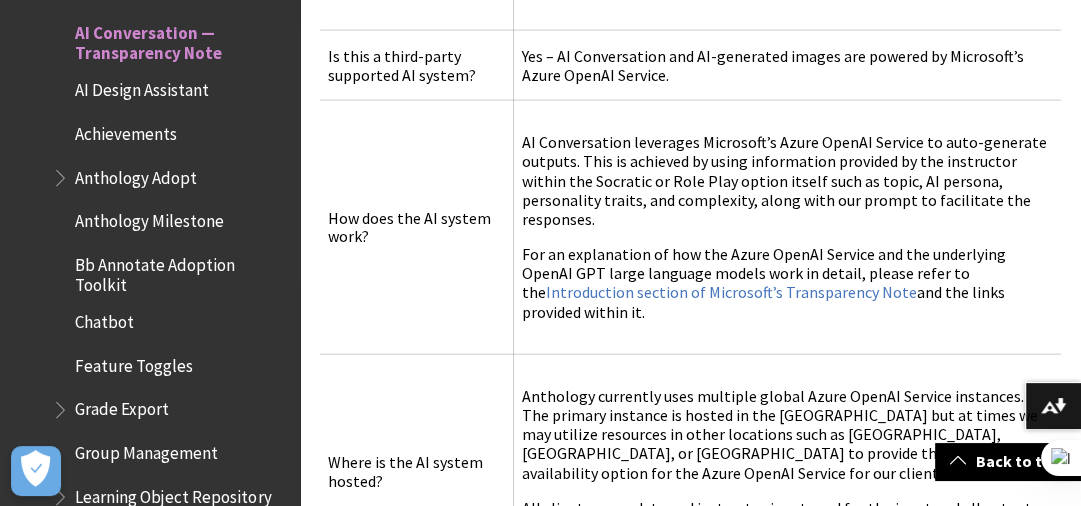 scroll, scrollTop: 3236, scrollLeft: 0, axis: vertical 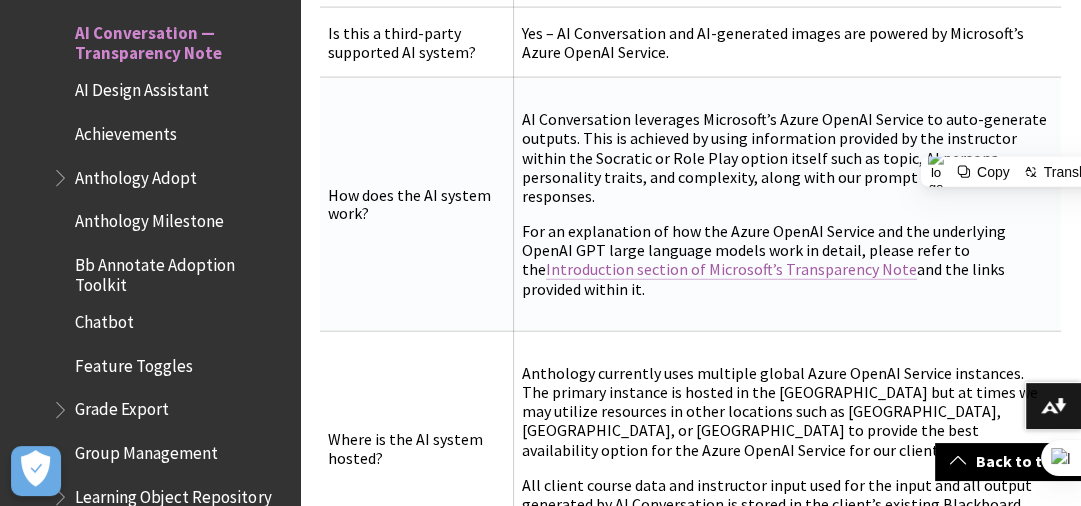 click on "Introduction section of Microsoft’s Transparency Note" at bounding box center (731, 269) 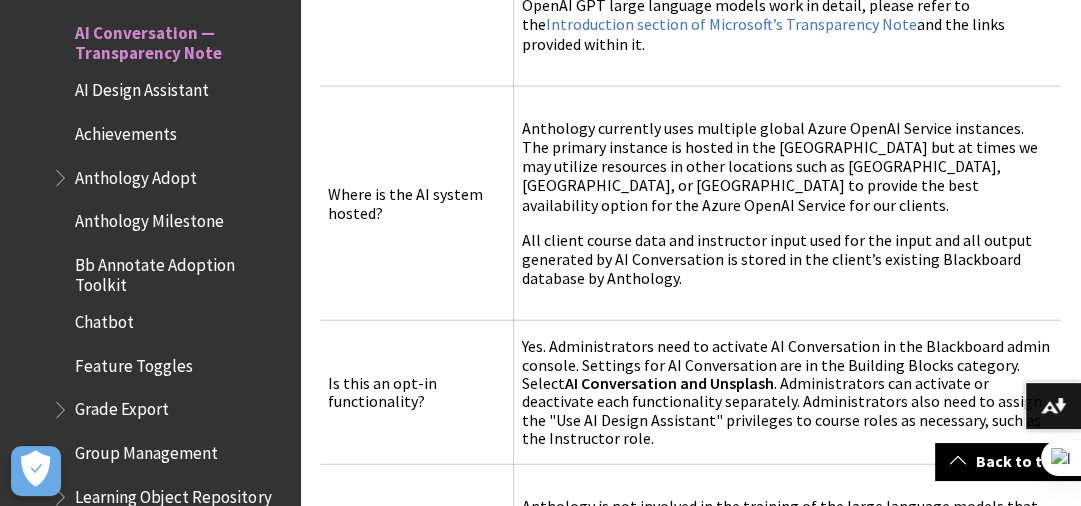 scroll, scrollTop: 3526, scrollLeft: 0, axis: vertical 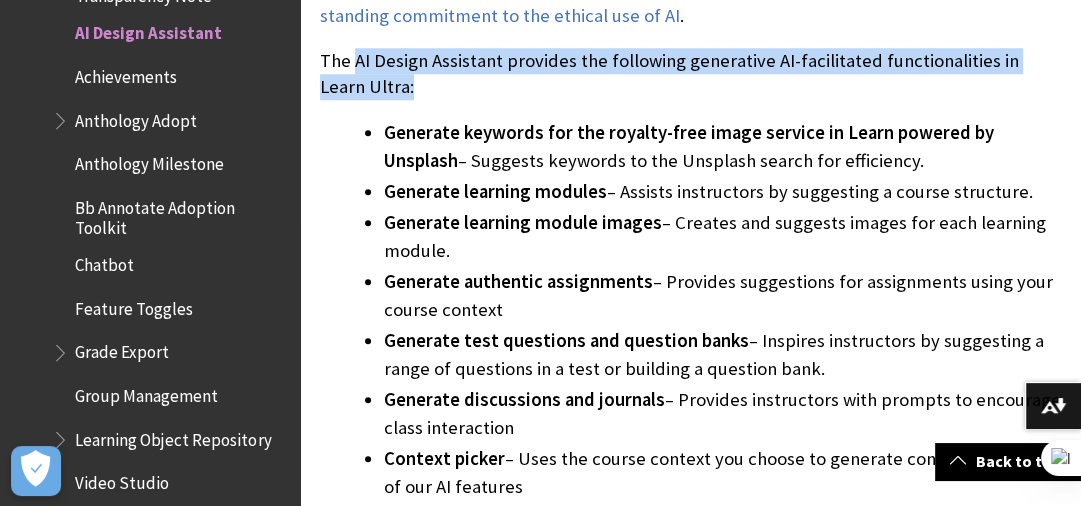 drag, startPoint x: 355, startPoint y: 106, endPoint x: 368, endPoint y: 136, distance: 32.695564 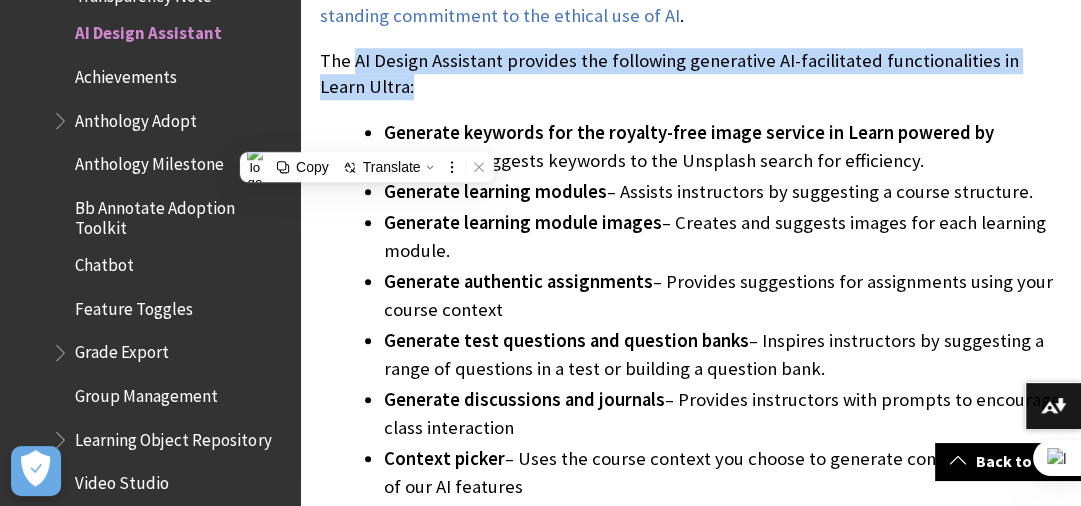 copy on "AI Design Assistant provides the following generative AI-facilitated functionalities in Learn Ultra:" 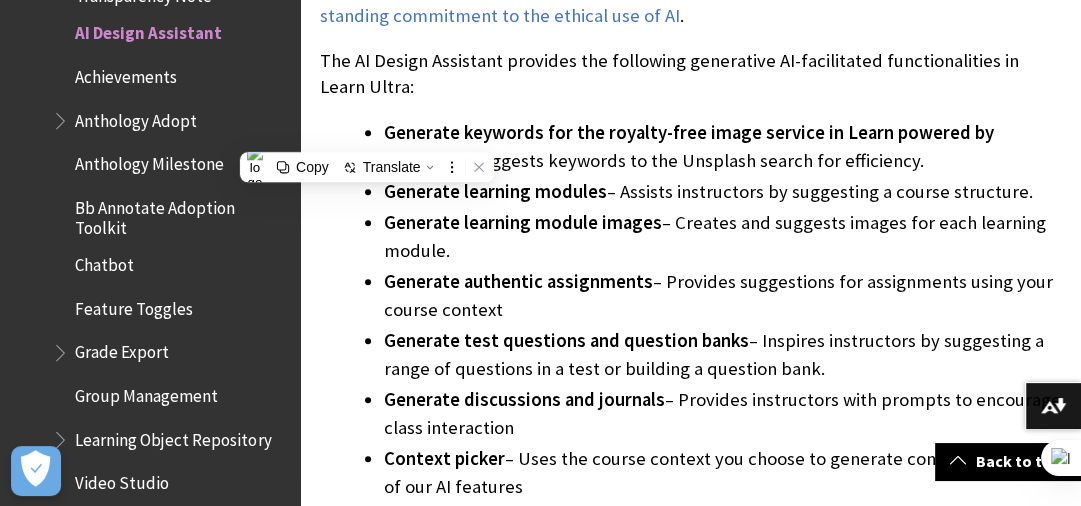 click on "Generate learning module images  – Creates and suggests images for each learning module." at bounding box center (722, 237) 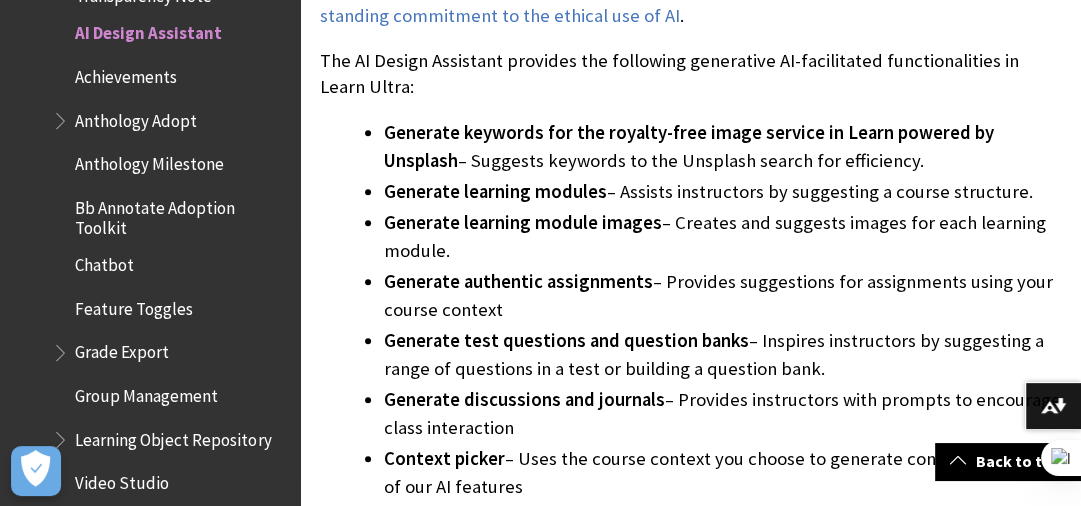 click on "Generate keywords for the royalty-free image service in Learn powered by Unsplash" at bounding box center (689, 146) 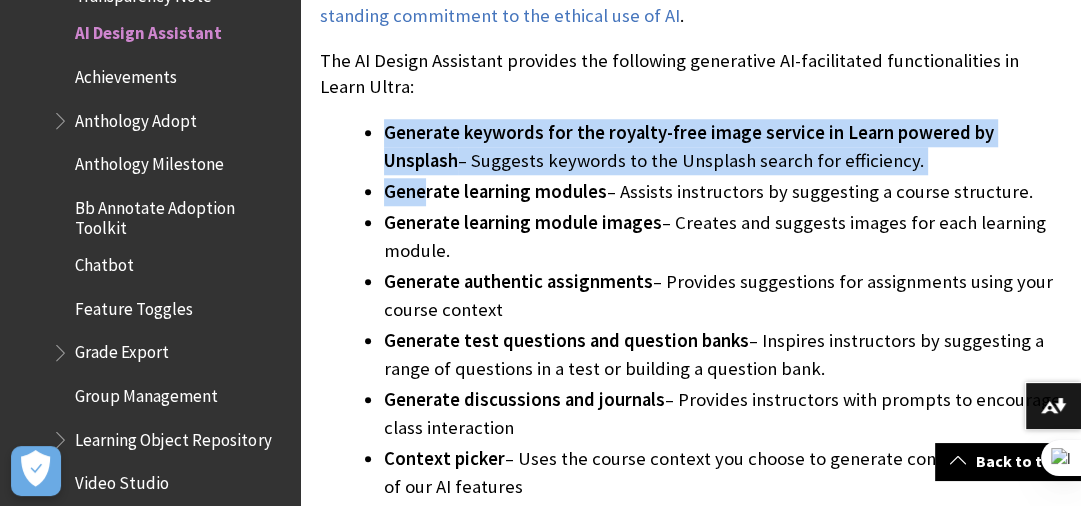 drag, startPoint x: 385, startPoint y: 175, endPoint x: 430, endPoint y: 243, distance: 81.5414 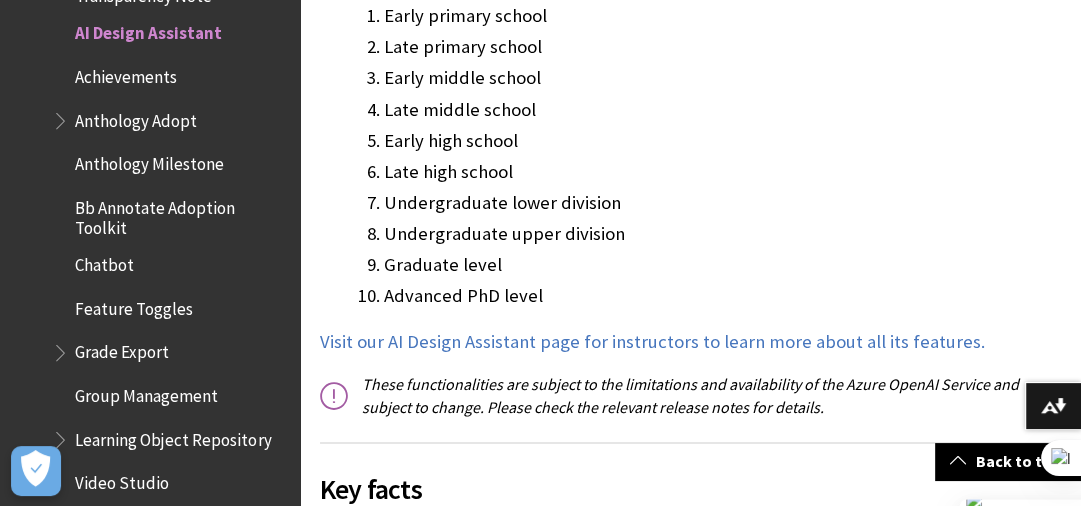 scroll, scrollTop: 2294, scrollLeft: 0, axis: vertical 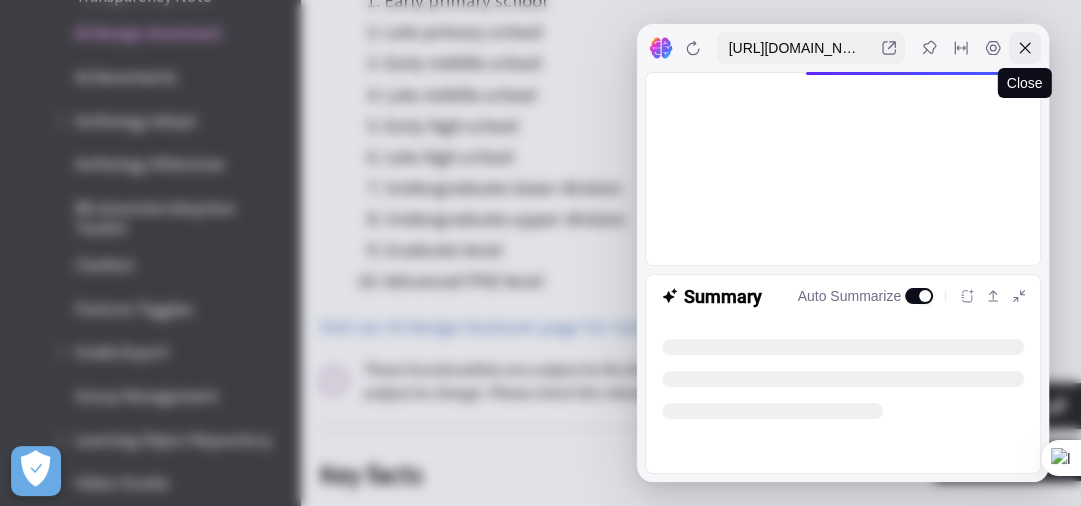 click 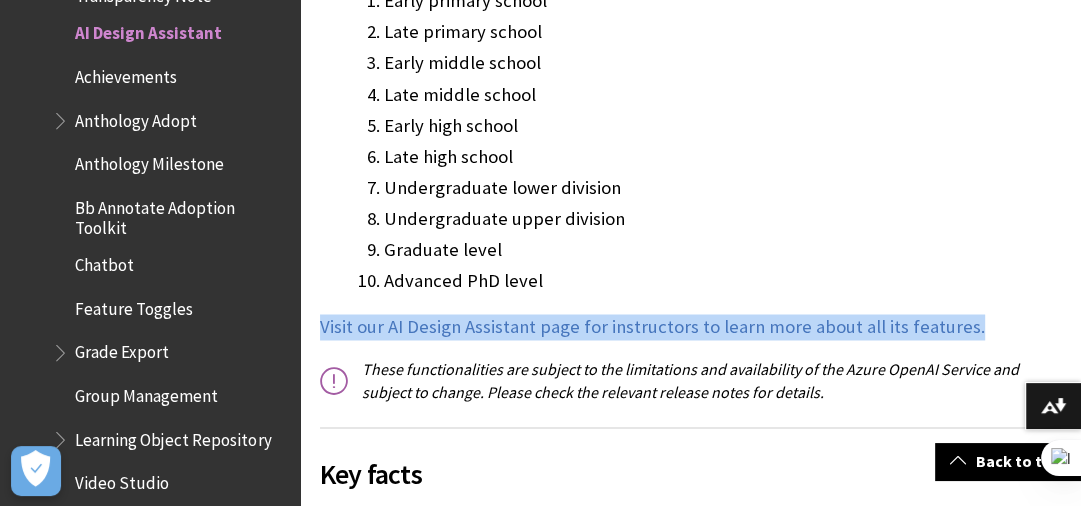 drag, startPoint x: 313, startPoint y: 381, endPoint x: 965, endPoint y: 367, distance: 652.15027 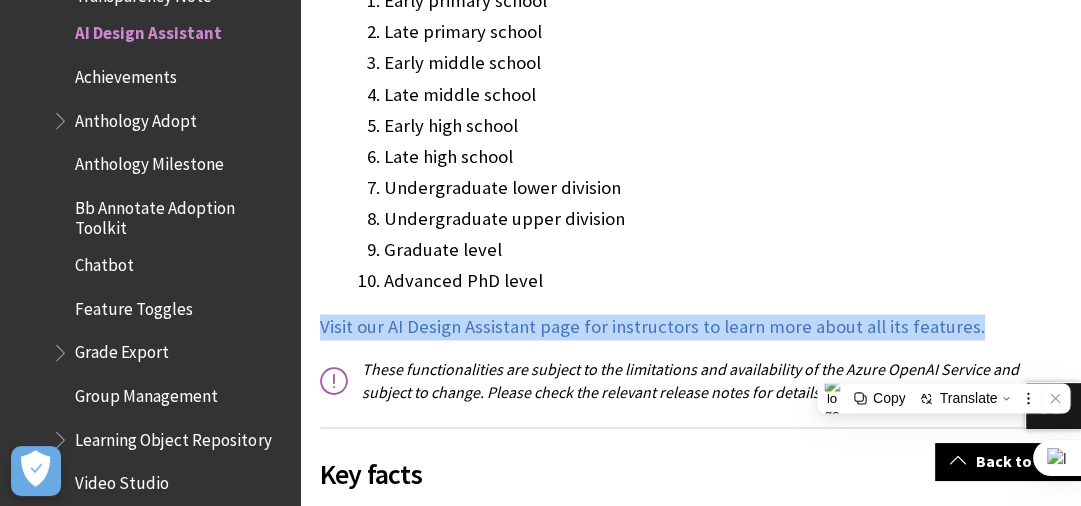 copy on "Visit our AI Design Assistant page for instructors to learn more about all its features." 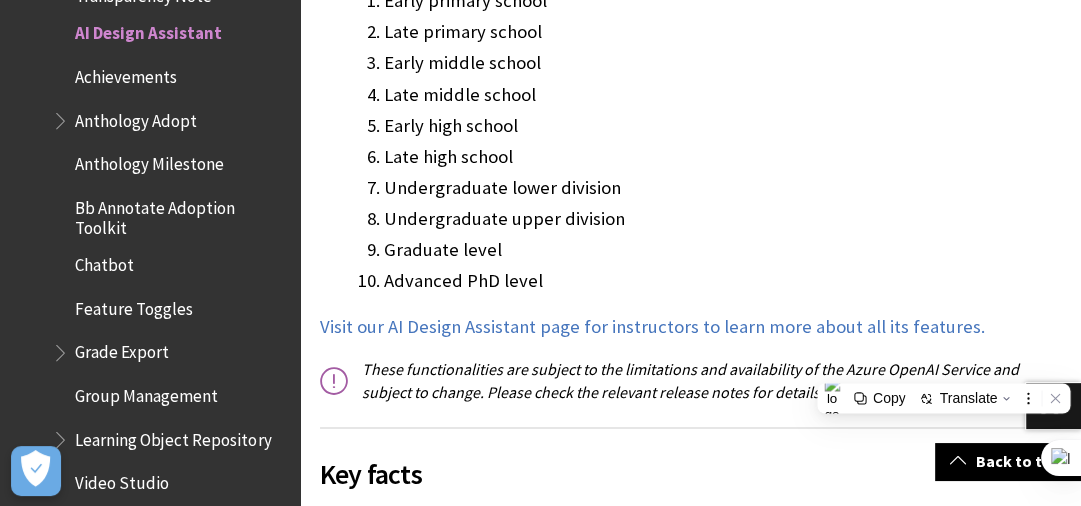 click on "Late high school" at bounding box center [722, 157] 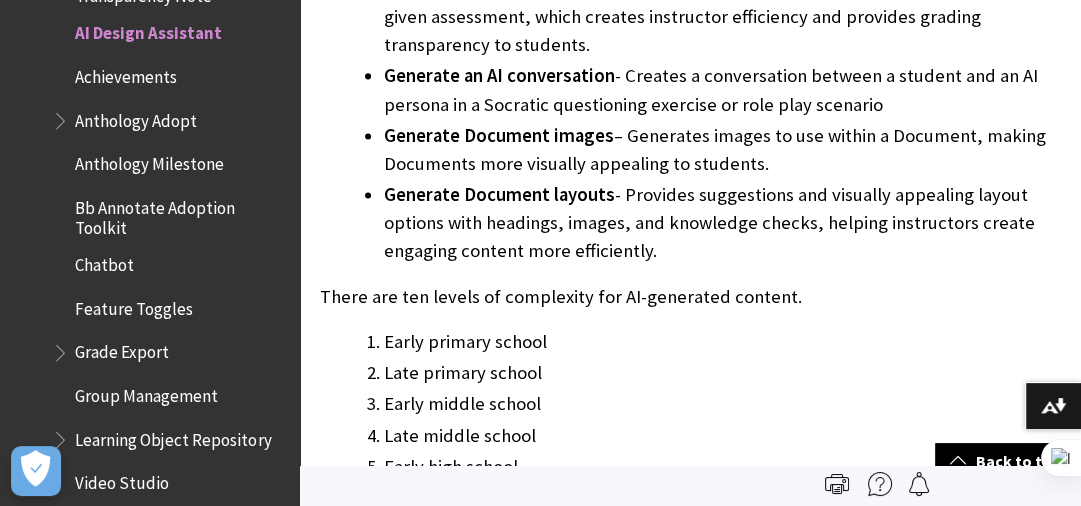 scroll, scrollTop: 1930, scrollLeft: 0, axis: vertical 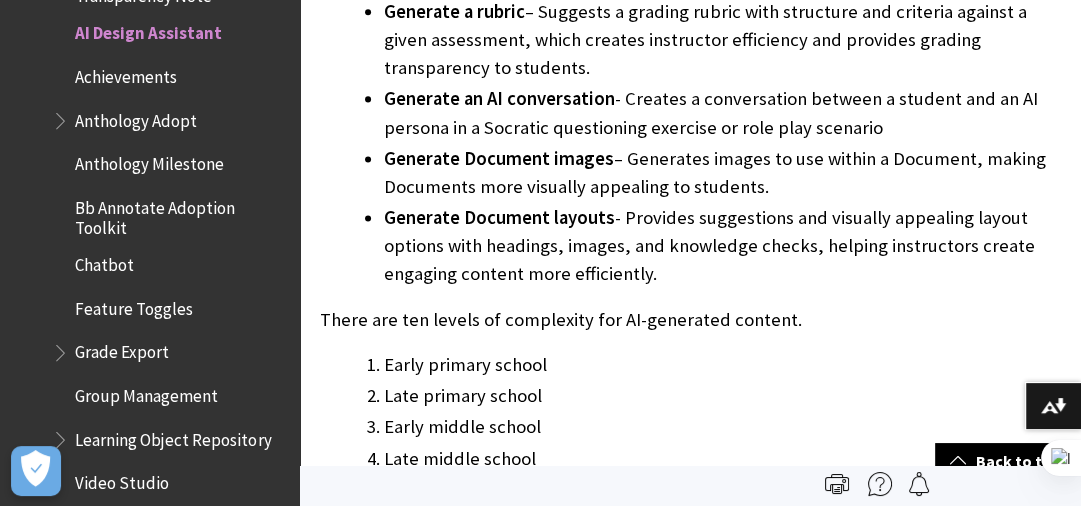 click on "Generate Document layouts  - Provides suggestions and visually appealing layout options with headings, images, and knowledge checks, helping instructors create engaging content more efficiently." at bounding box center [722, 246] 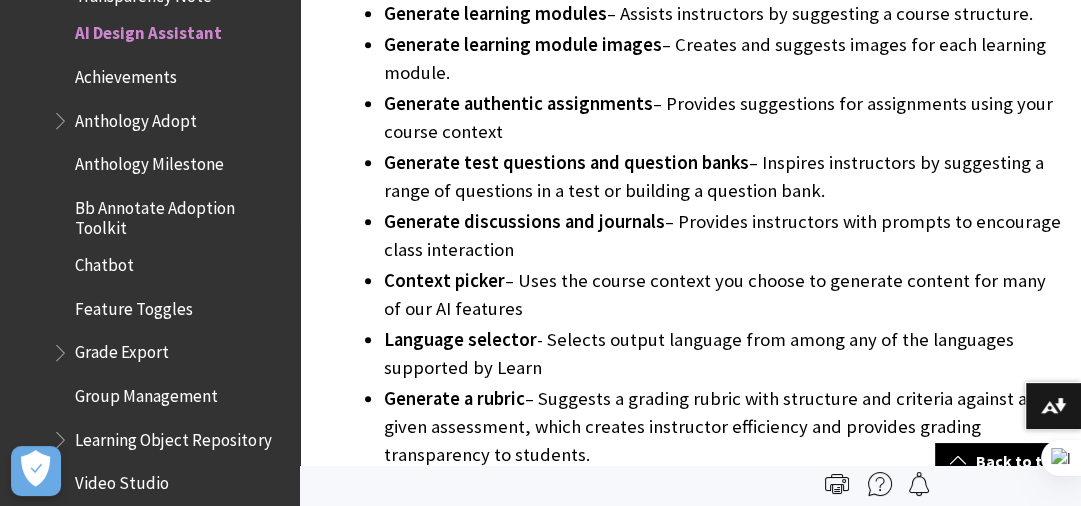 scroll, scrollTop: 1475, scrollLeft: 0, axis: vertical 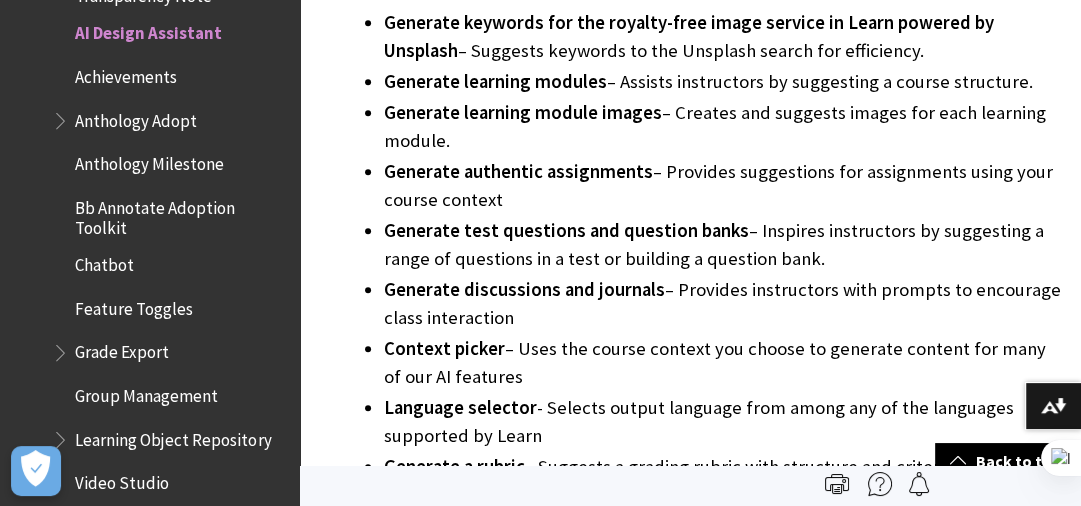click on "Generate keywords for the royalty-free image service in Learn powered by Unsplash" at bounding box center (689, 36) 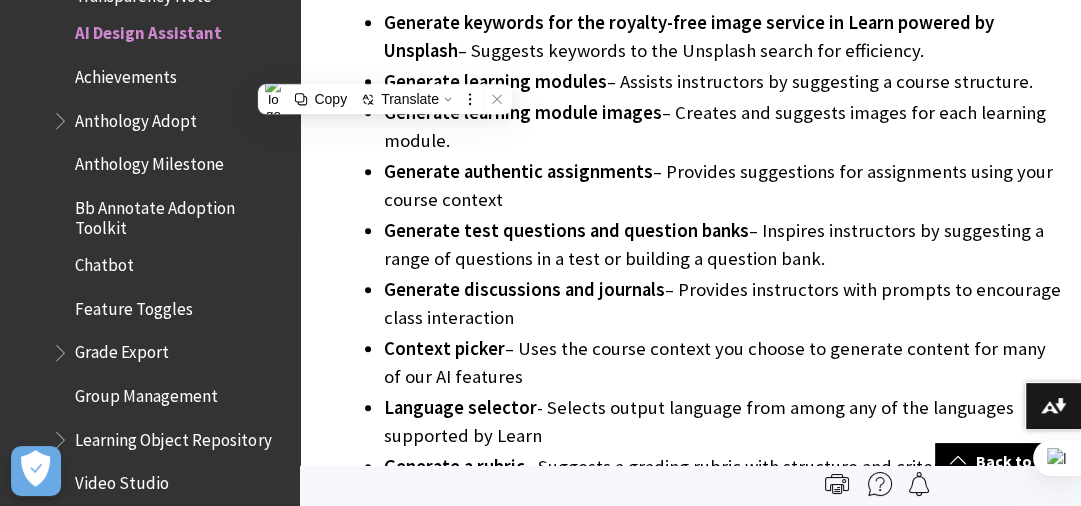copy on "Generate keywords for the royalty-free image service in Learn powered by Unsplash  – Suggests keywords to the Unsplash search for efficiency. Generate learning modules  – Assists instructors by suggesting a course structure. Generate learning module images  – Creates and suggests images for each learning module. Generate authentic assignments  – Provides suggestions for assignments using your course context Generate test questions and question banks  – Inspires instructors by suggesting a range of questions in a test or building a question bank. Generate discussions and journals  – Provides instructors with prompts to encourage class interaction Context picker  – Uses the course context you choose to generate content for many of our AI features Language selector  - Selects output language from among any of the languages supported by Learn Generate a rubric  – Suggests a grading rubric with structure and criteria against a given assessment, which creates instructor efficiency and provides grading transparen..." 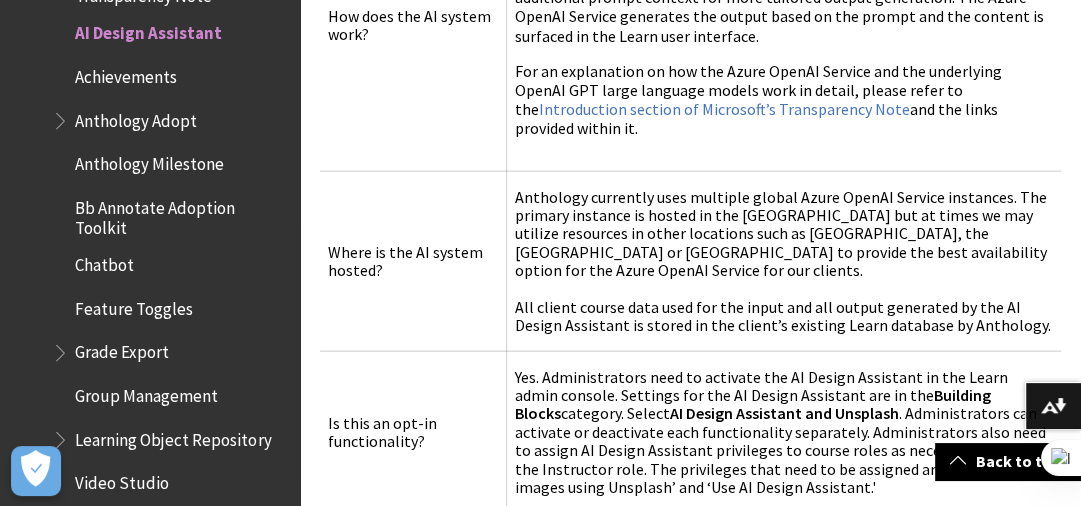scroll, scrollTop: 3592, scrollLeft: 0, axis: vertical 